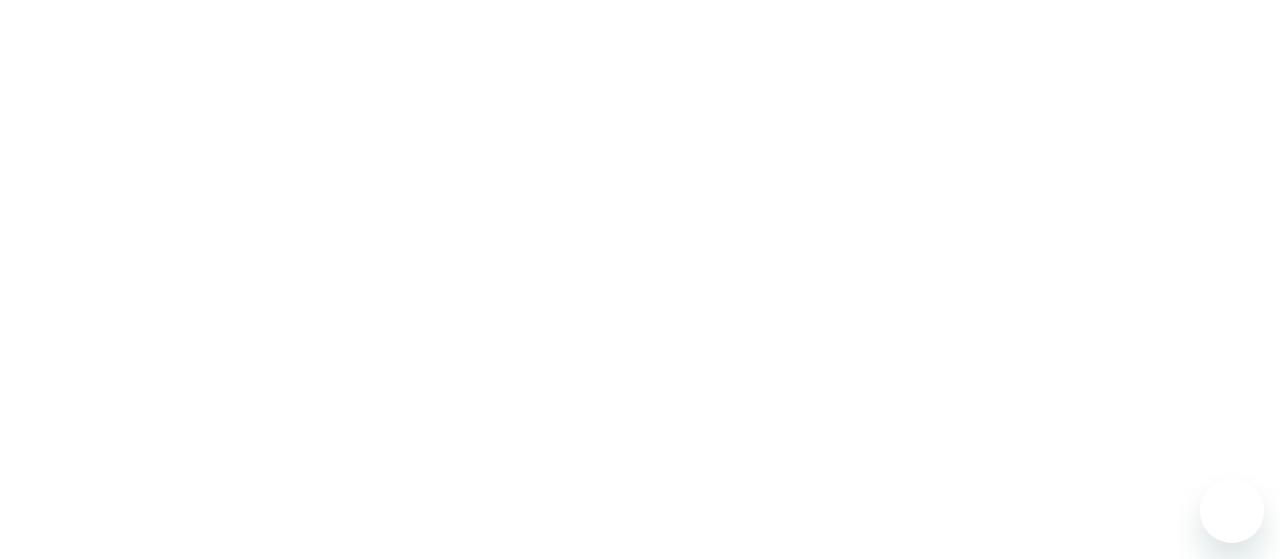 scroll, scrollTop: 0, scrollLeft: 0, axis: both 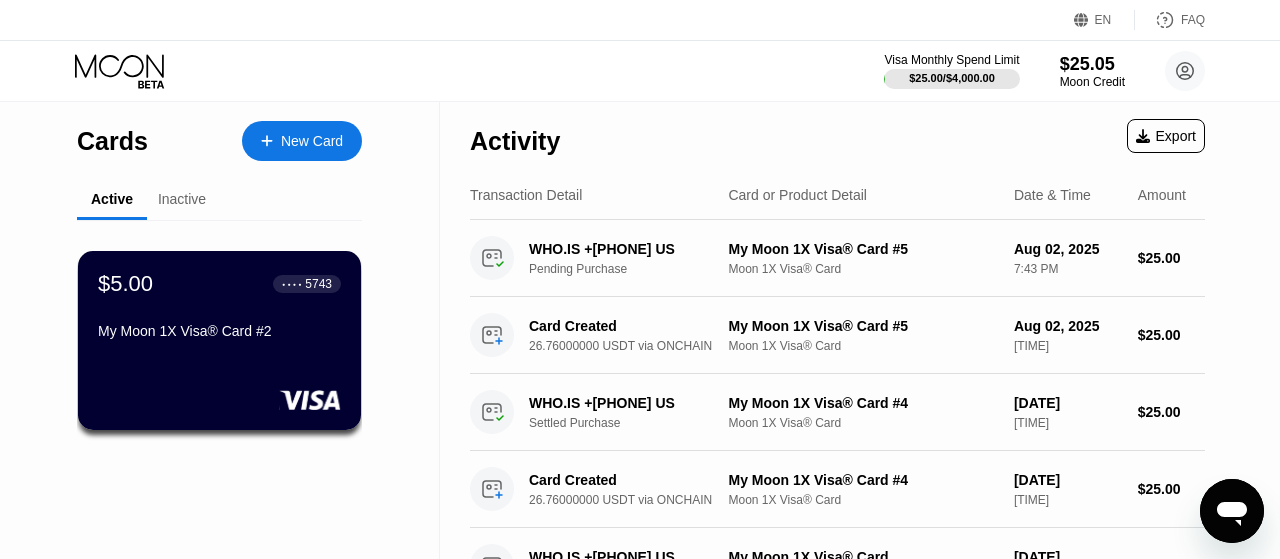 click on "New Card" at bounding box center [312, 141] 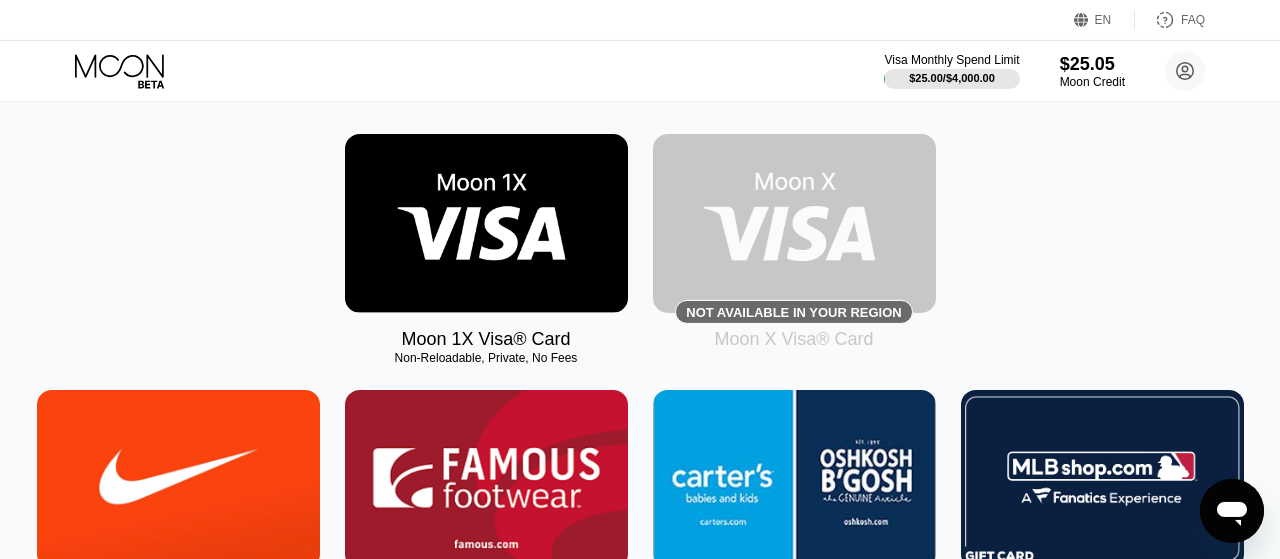 scroll, scrollTop: 312, scrollLeft: 0, axis: vertical 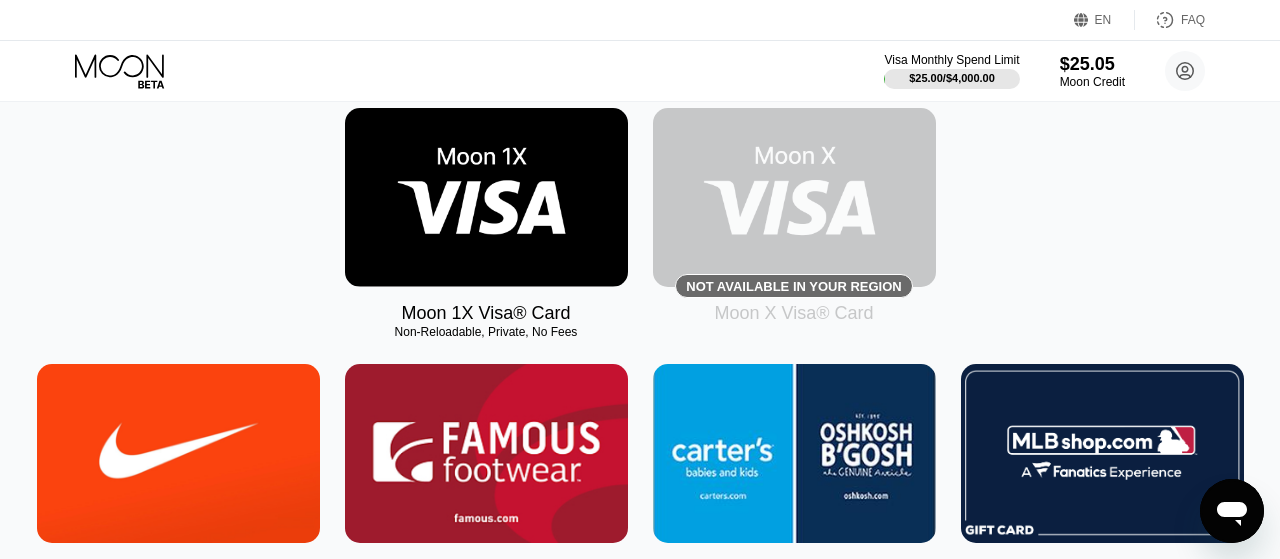 click at bounding box center [486, 197] 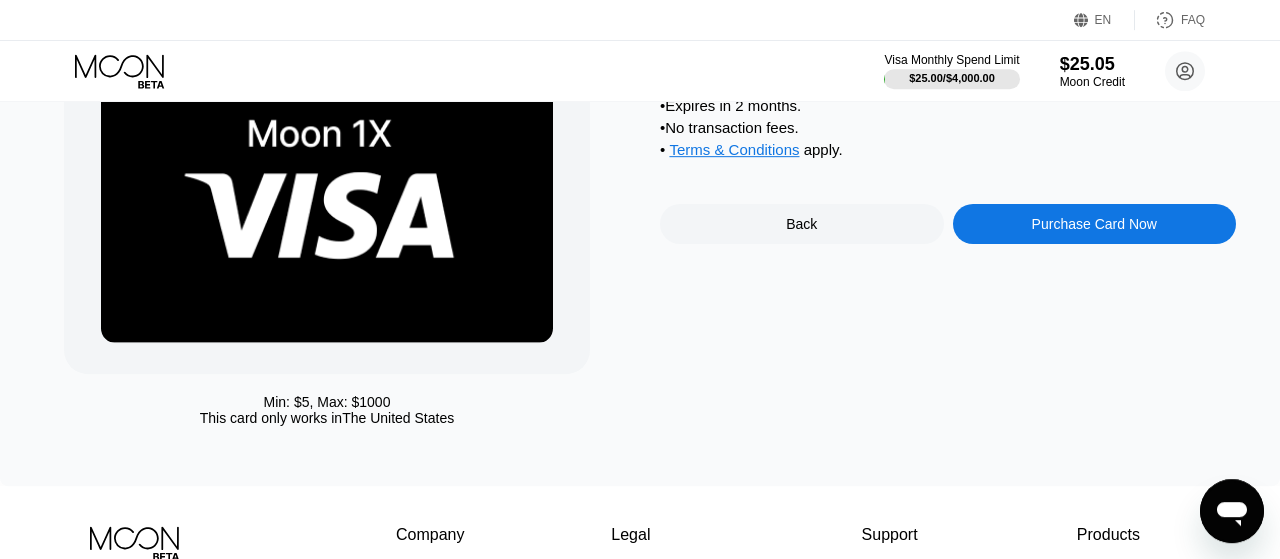 scroll, scrollTop: 208, scrollLeft: 0, axis: vertical 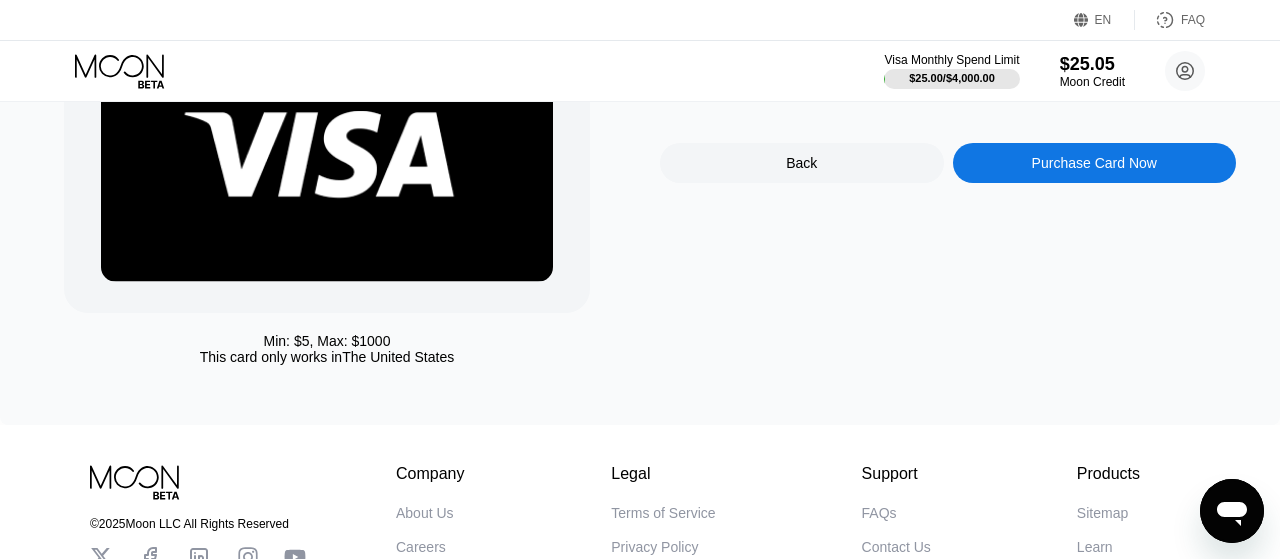 click on "Purchase Card Now" at bounding box center (1094, 163) 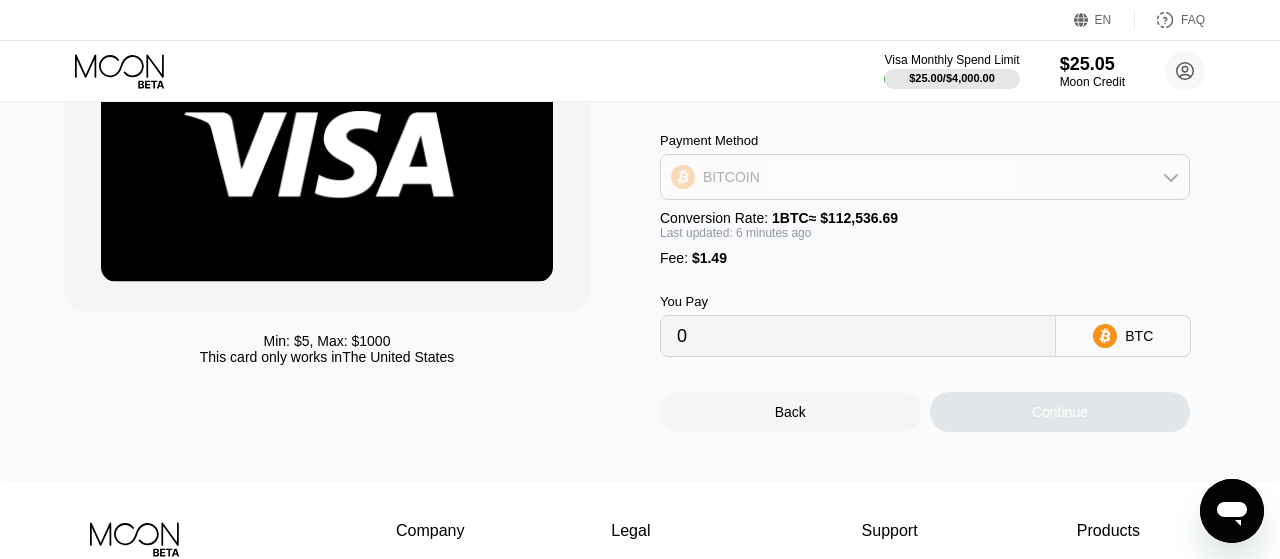 click on "BITCOIN" at bounding box center [925, 177] 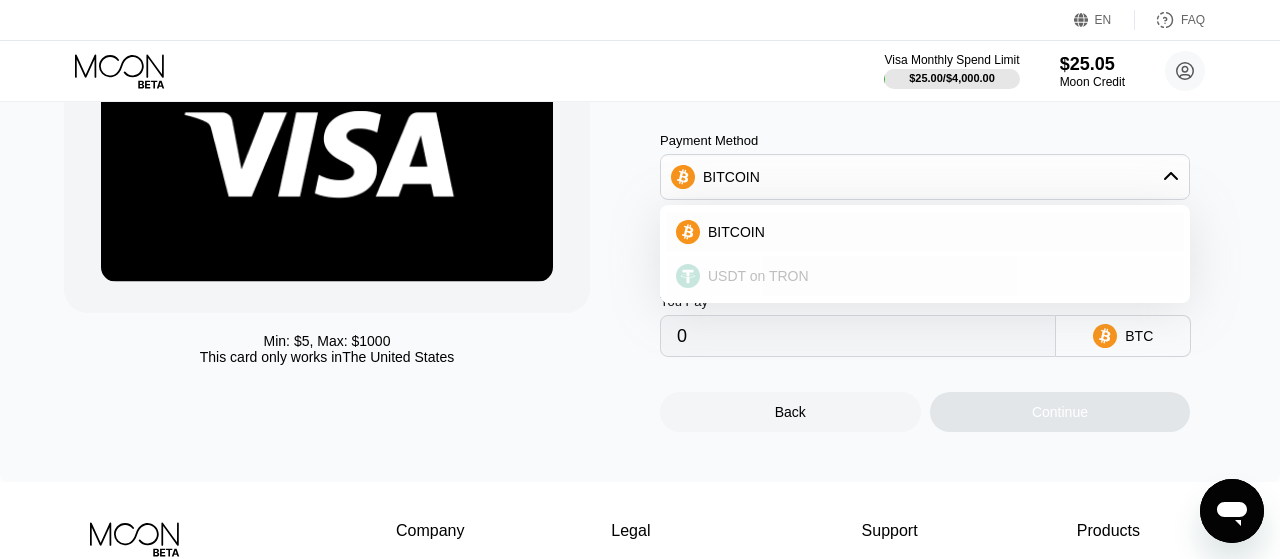 click on "USDT on TRON" at bounding box center [937, 276] 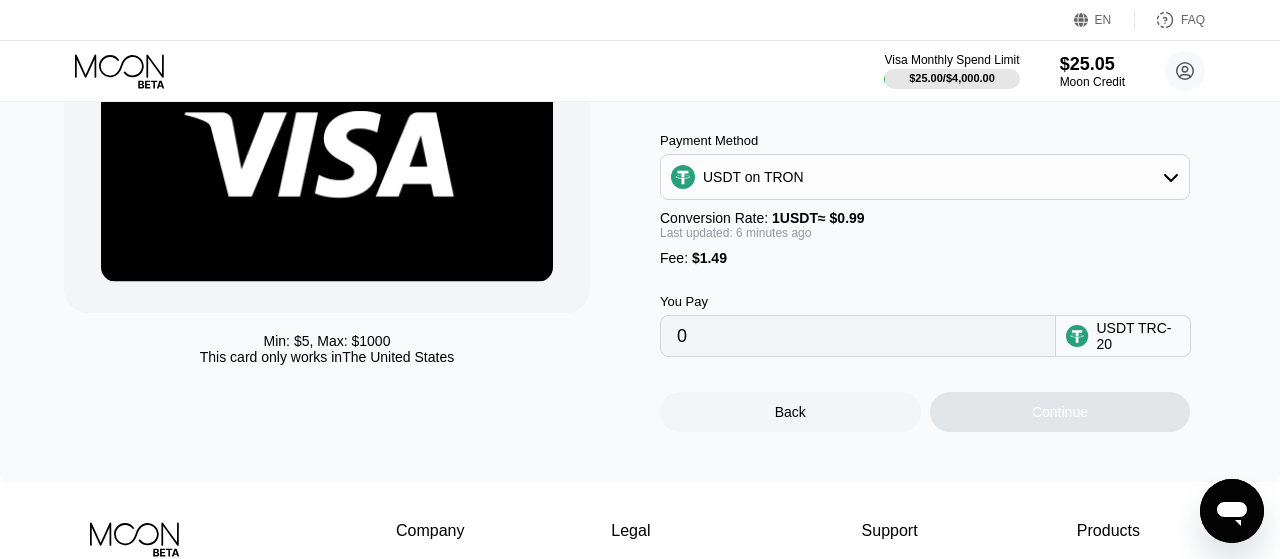 type on "0.00" 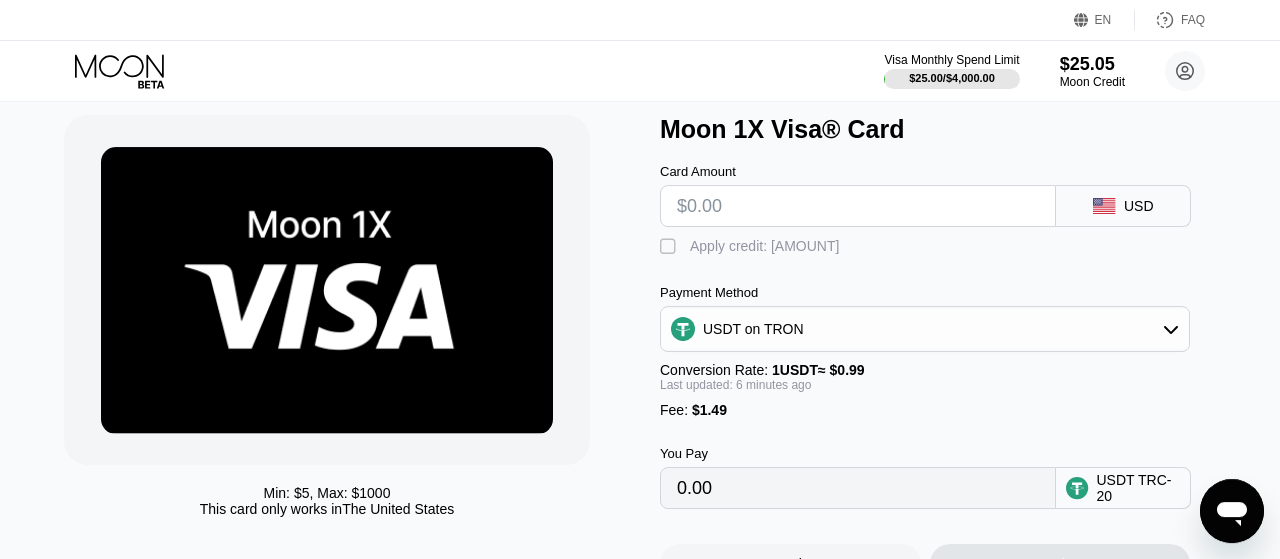 scroll, scrollTop: 0, scrollLeft: 0, axis: both 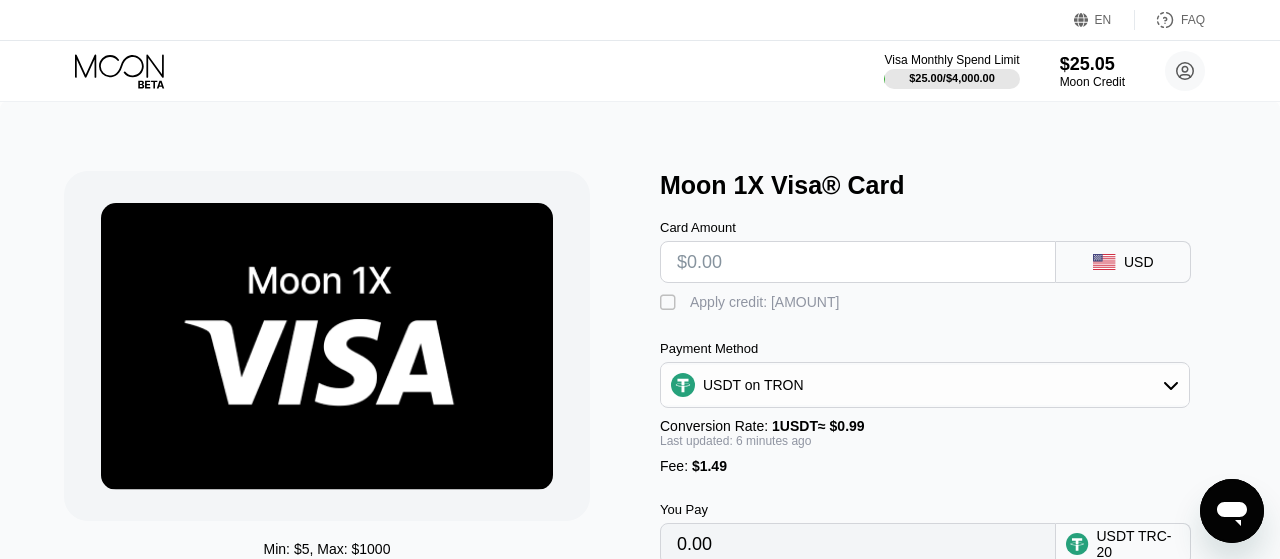 click at bounding box center [858, 262] 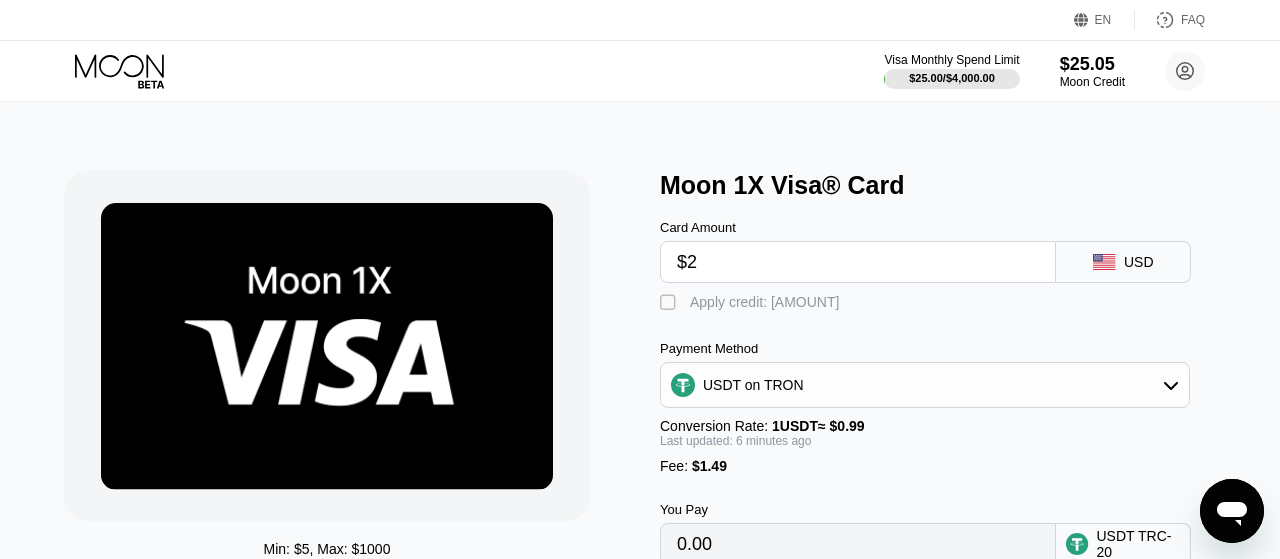 type on "3.53" 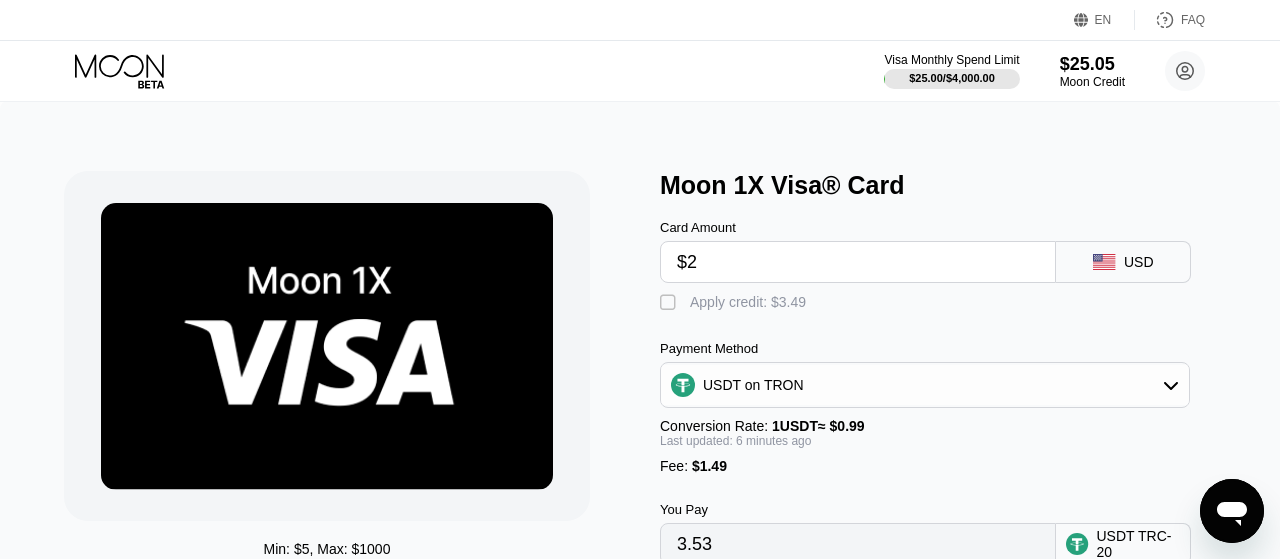 type on "$25" 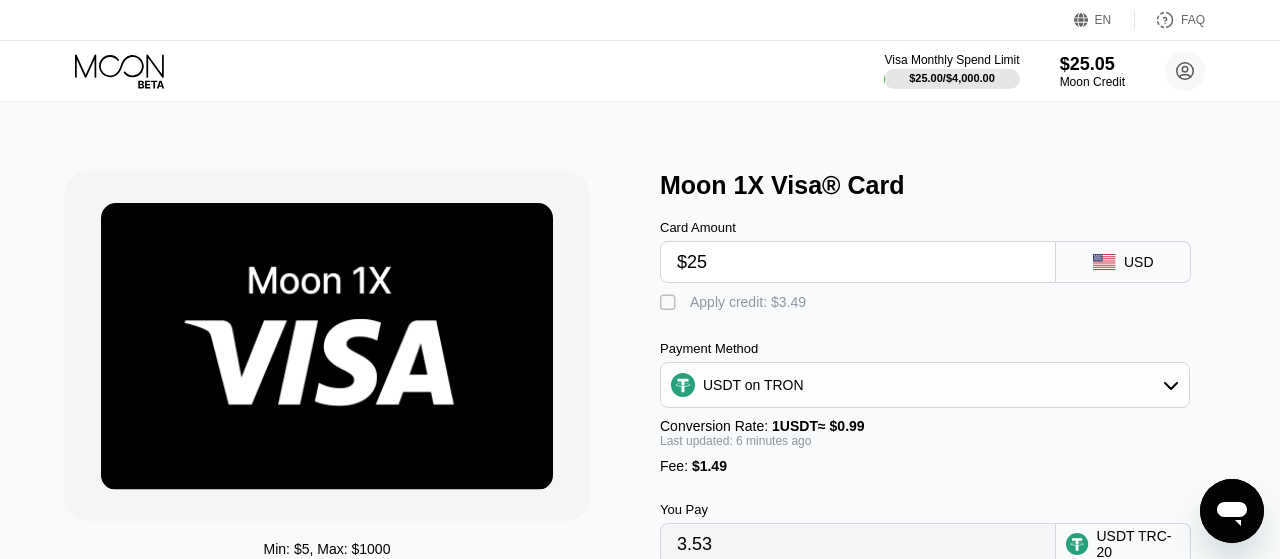 type on "26.76" 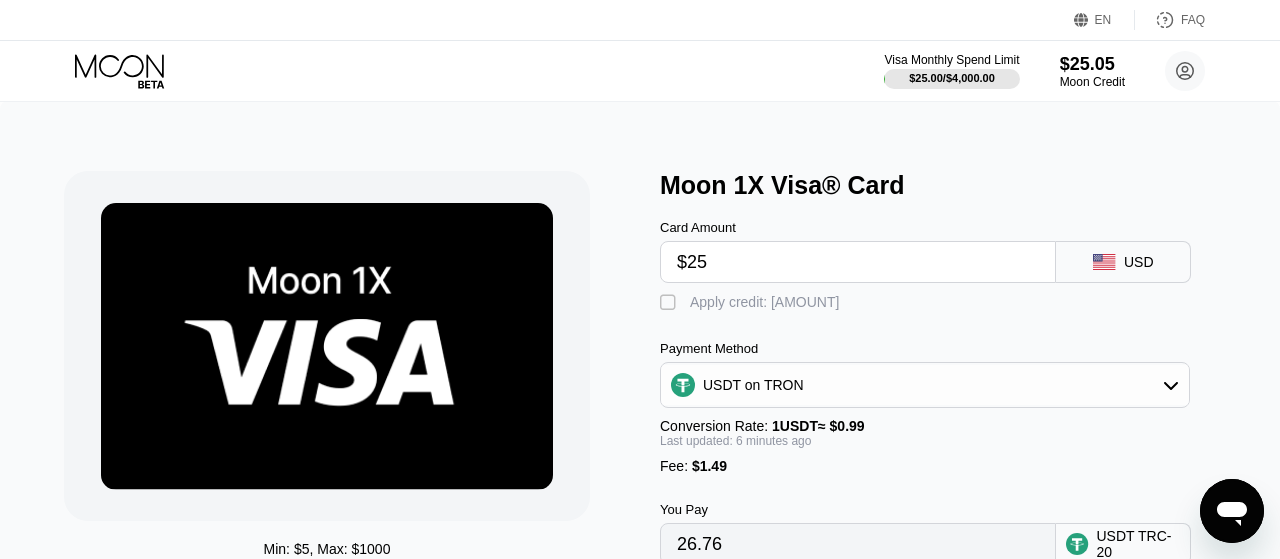 type on "$250" 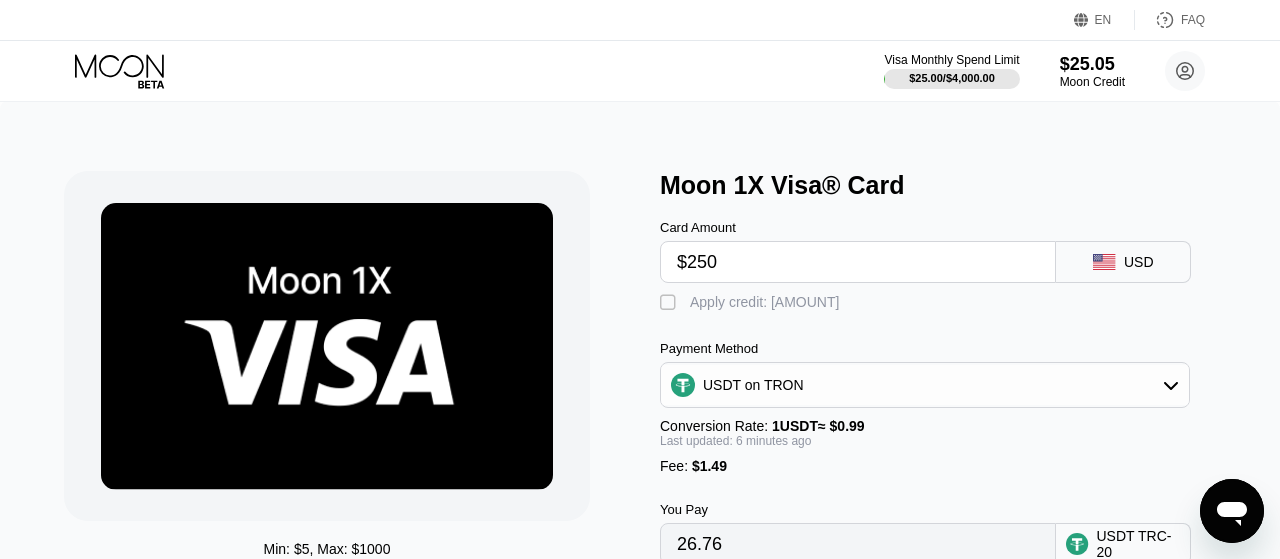 type on "254.03" 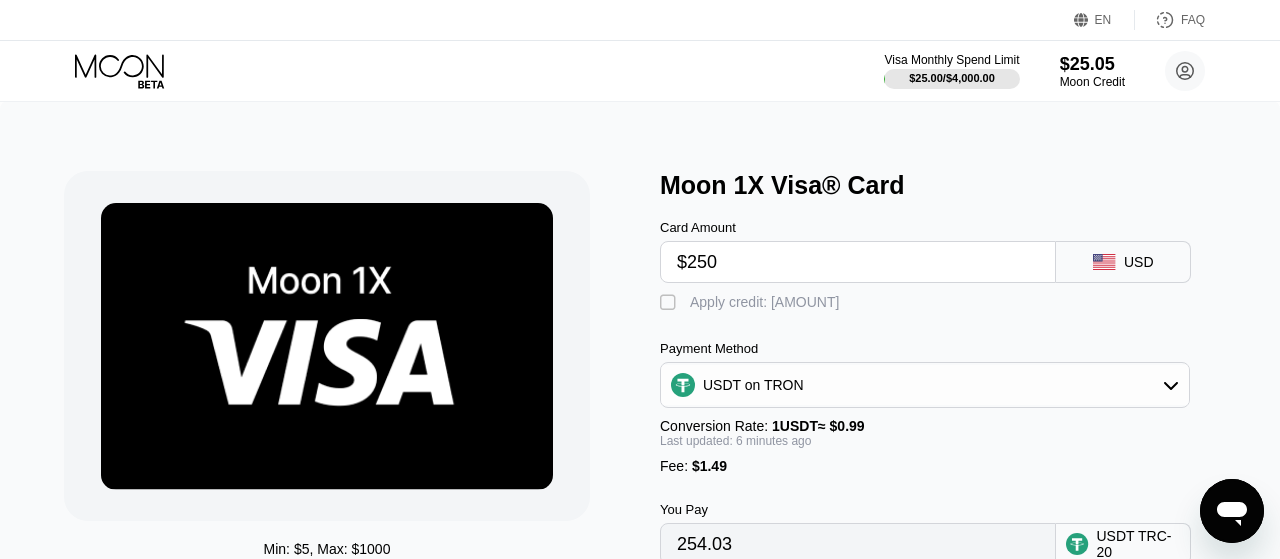 type on "$2500" 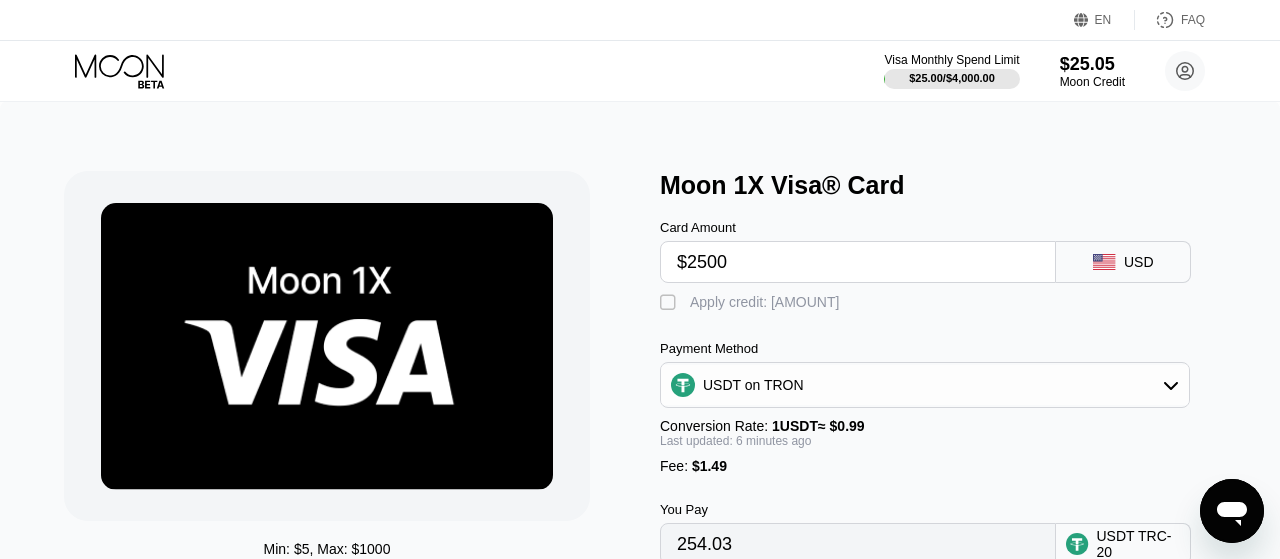 type on "2526.76" 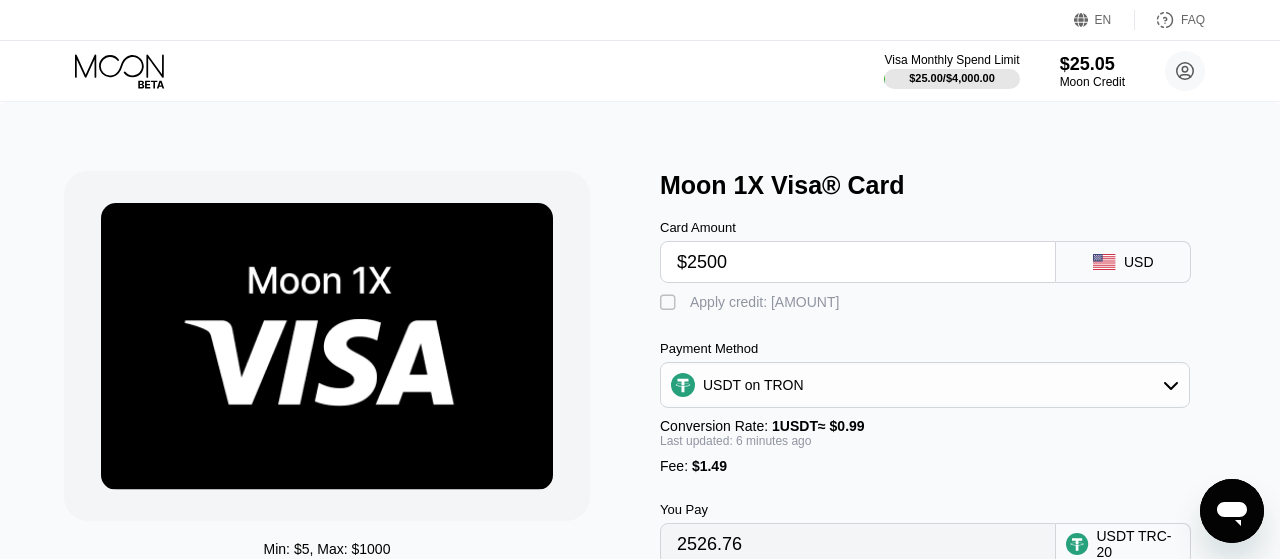 type on "$250" 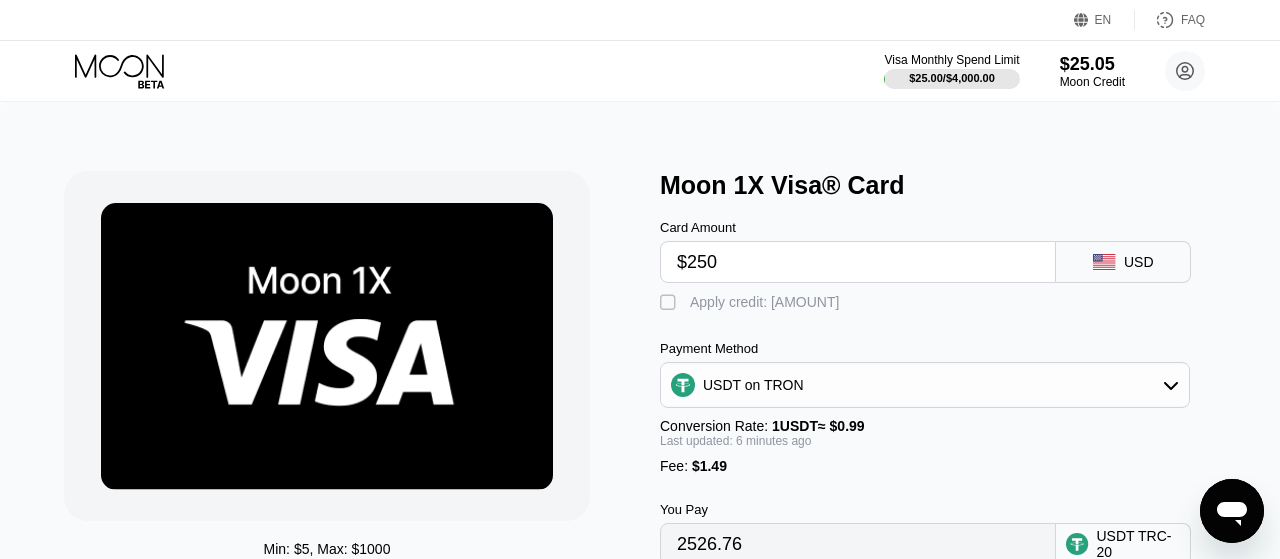 type on "254.03" 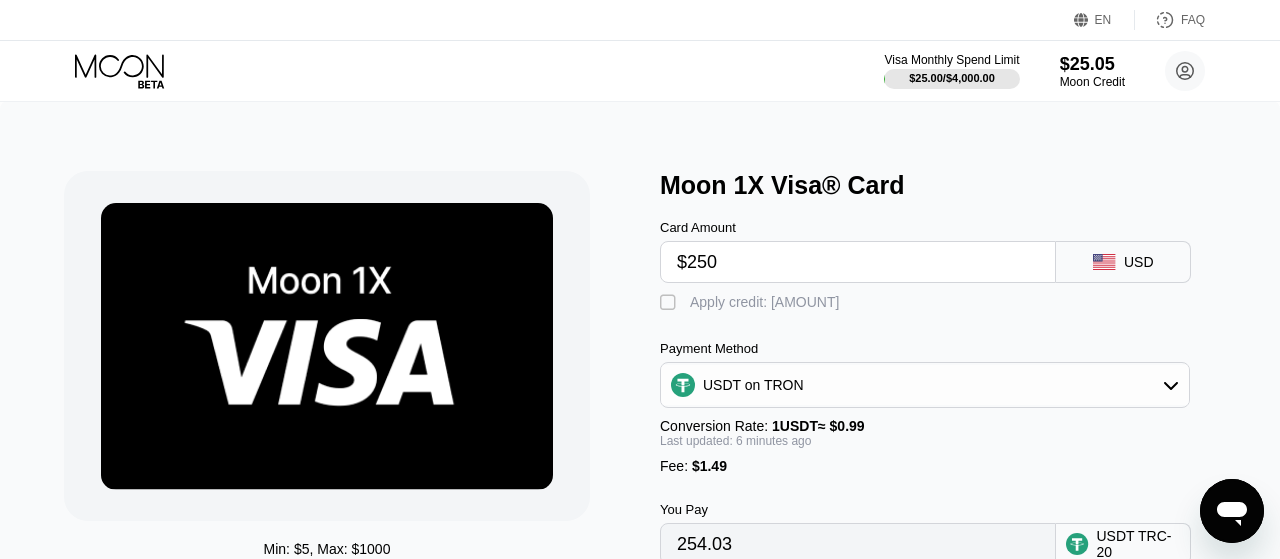 type on "$25" 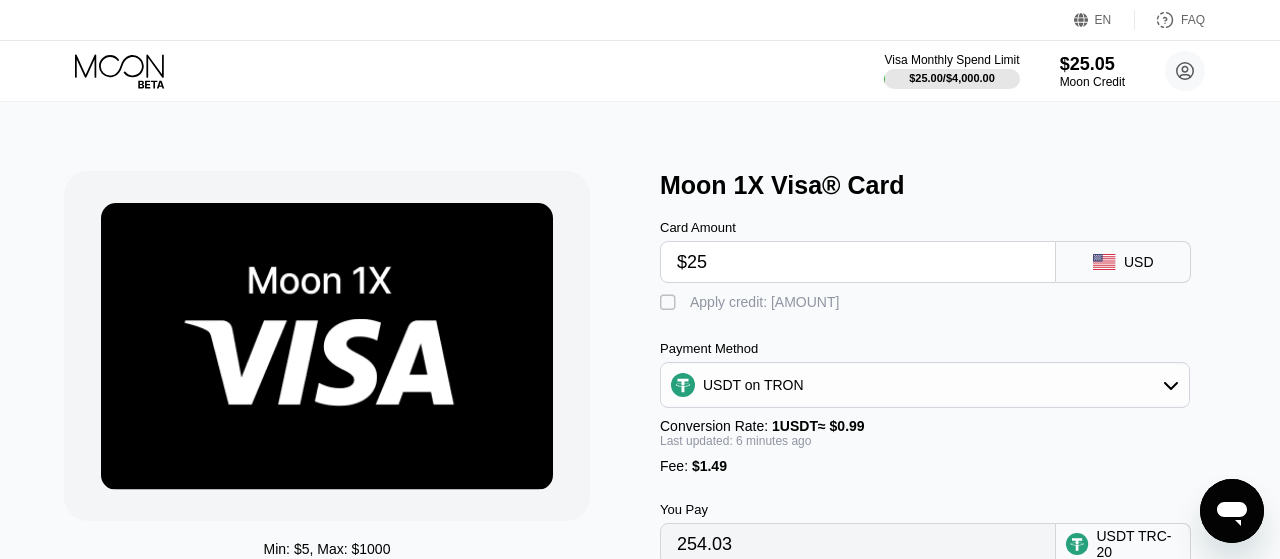 type on "26.76" 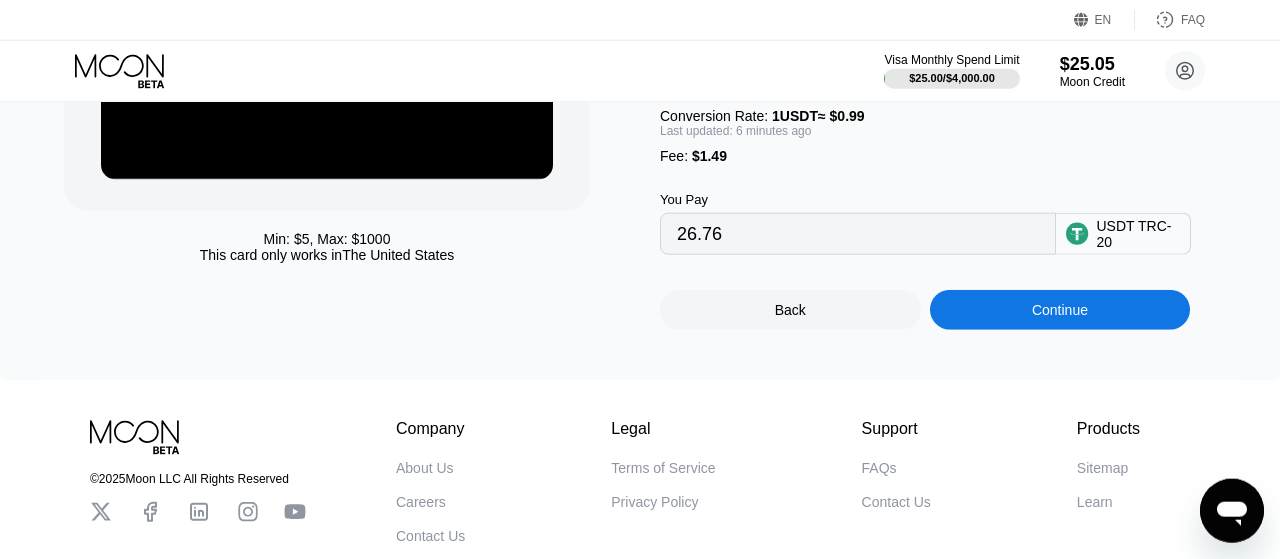 scroll, scrollTop: 312, scrollLeft: 0, axis: vertical 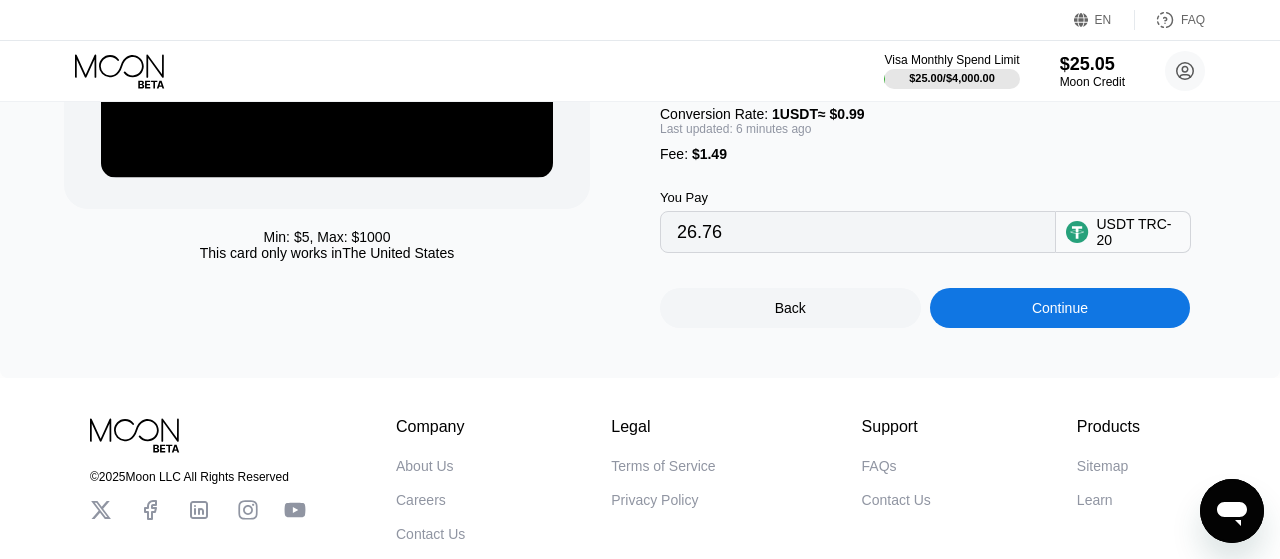 type on "$25" 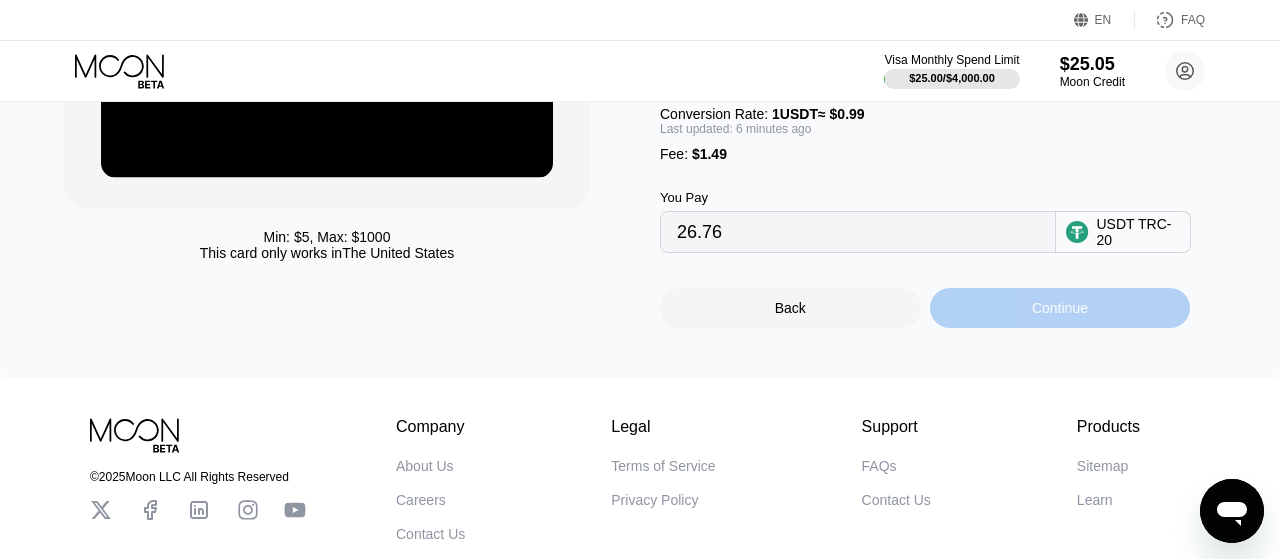 click on "Continue" at bounding box center [1060, 308] 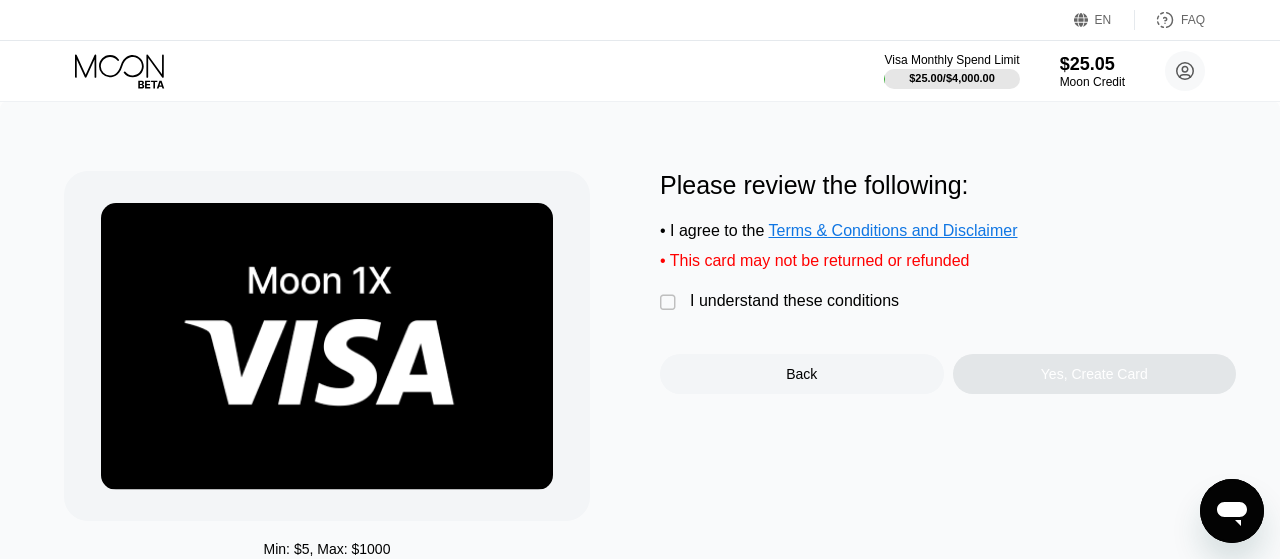 click on "" at bounding box center [670, 303] 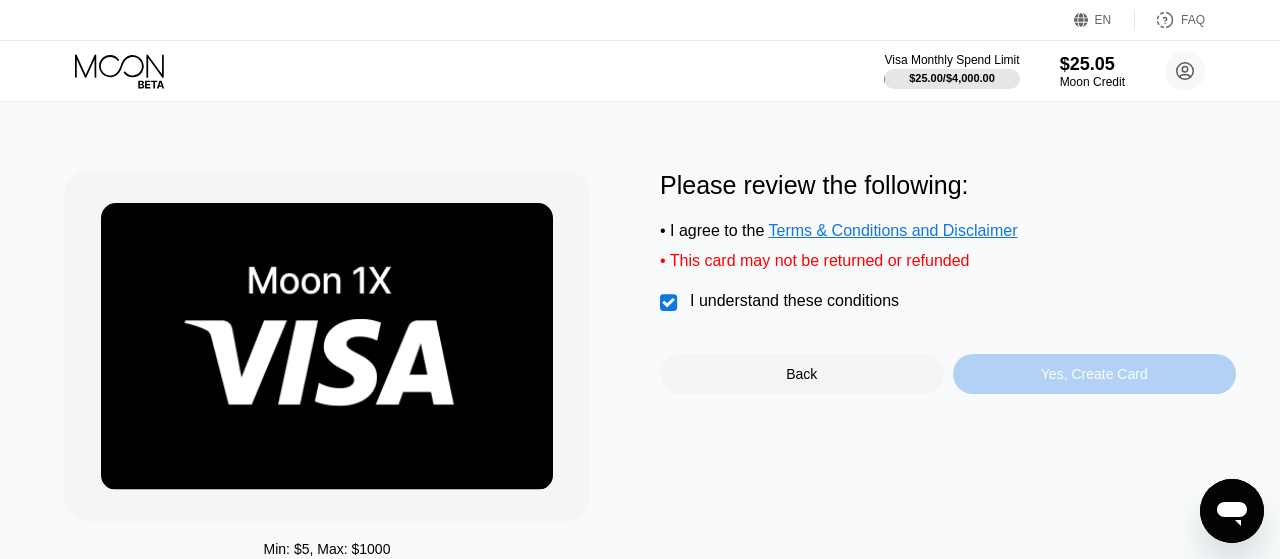 click on "Yes, Create Card" at bounding box center [1094, 374] 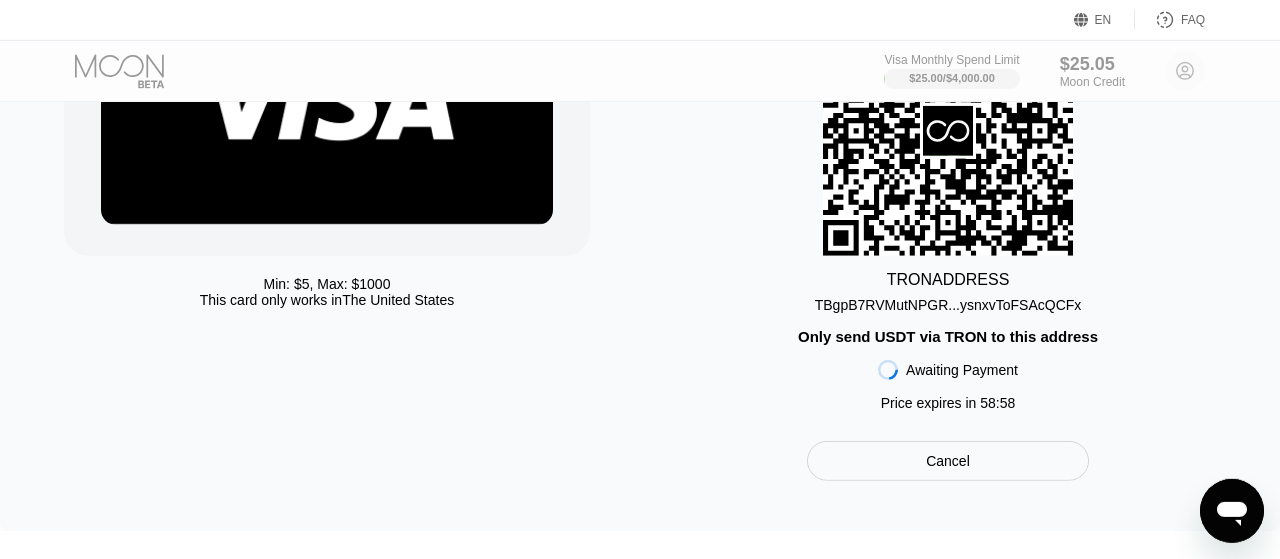 scroll, scrollTop: 312, scrollLeft: 0, axis: vertical 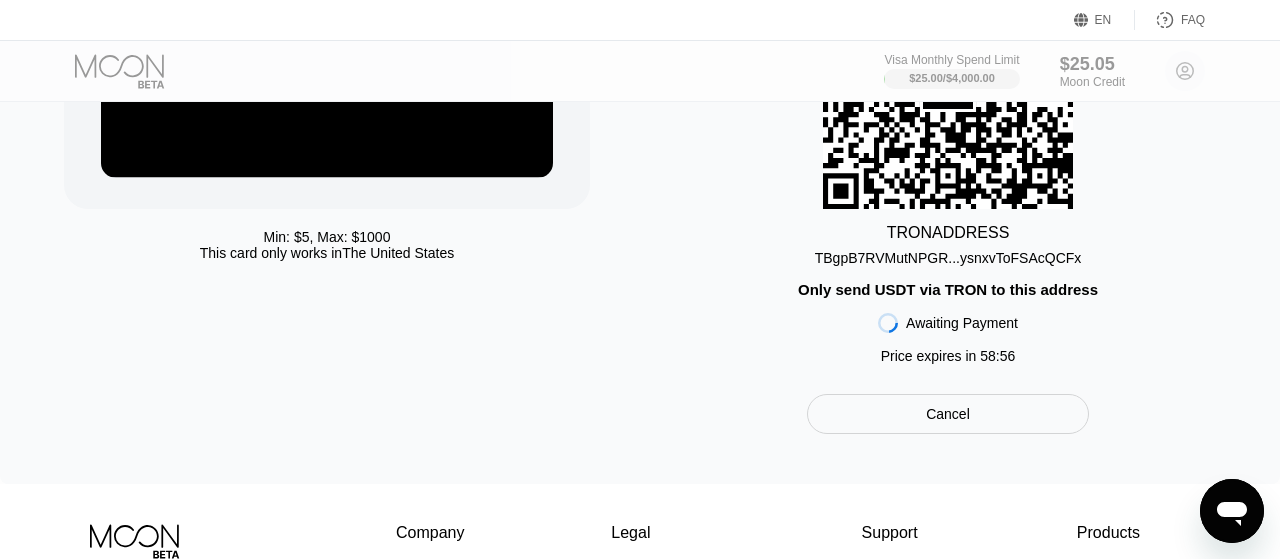 click on "TBgpB7RVMutNPGR...ysnxvToFSAcQCFx" at bounding box center [948, 258] 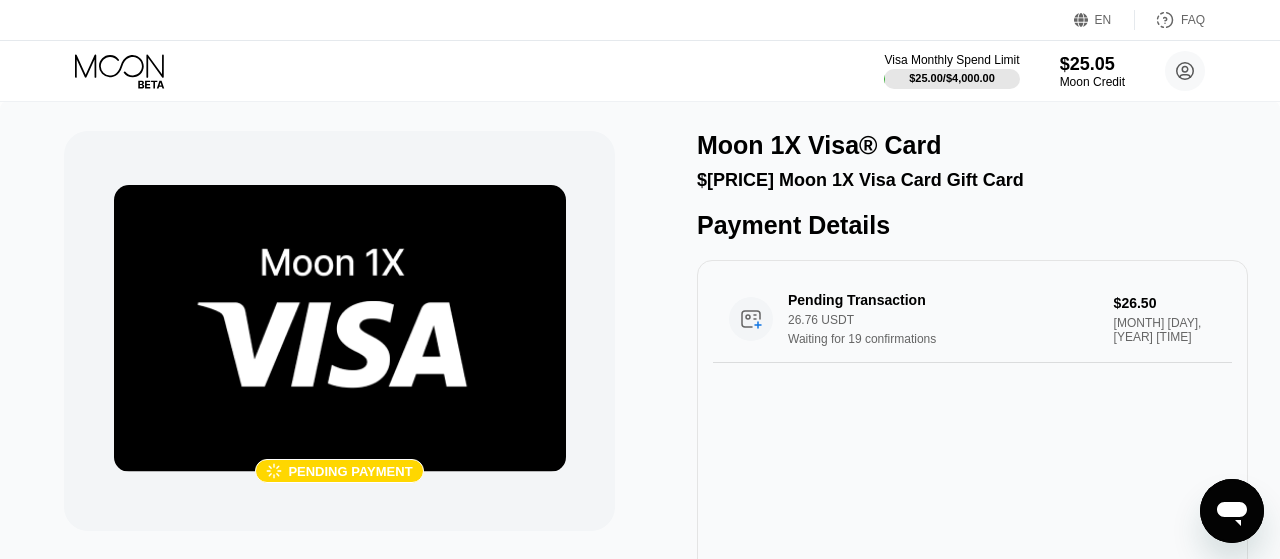 scroll, scrollTop: 0, scrollLeft: 0, axis: both 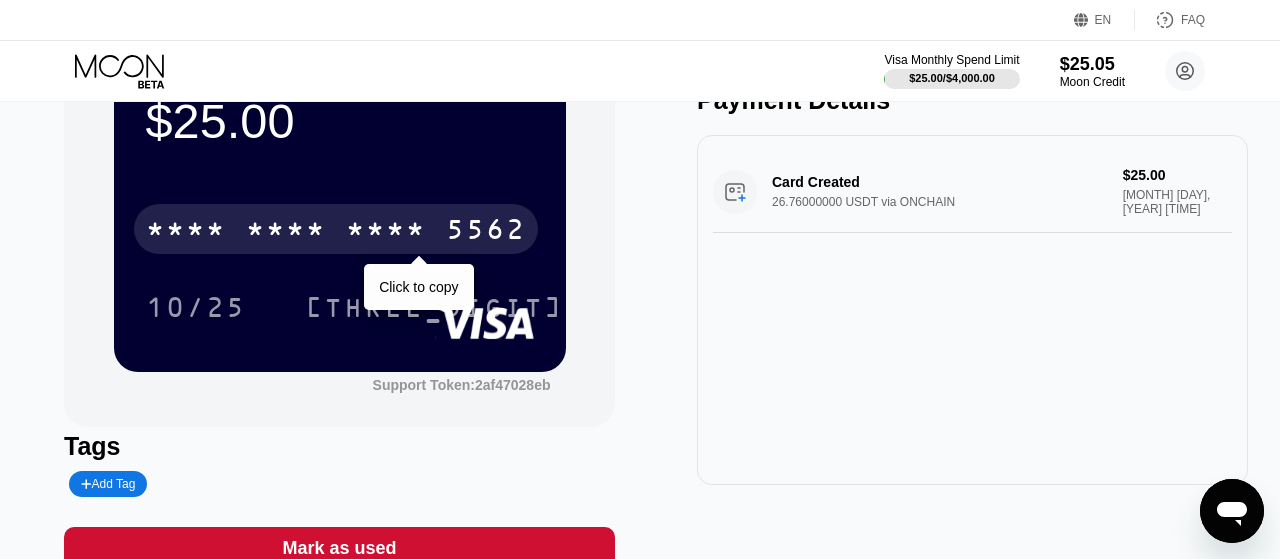 click on "* * * *" at bounding box center [386, 232] 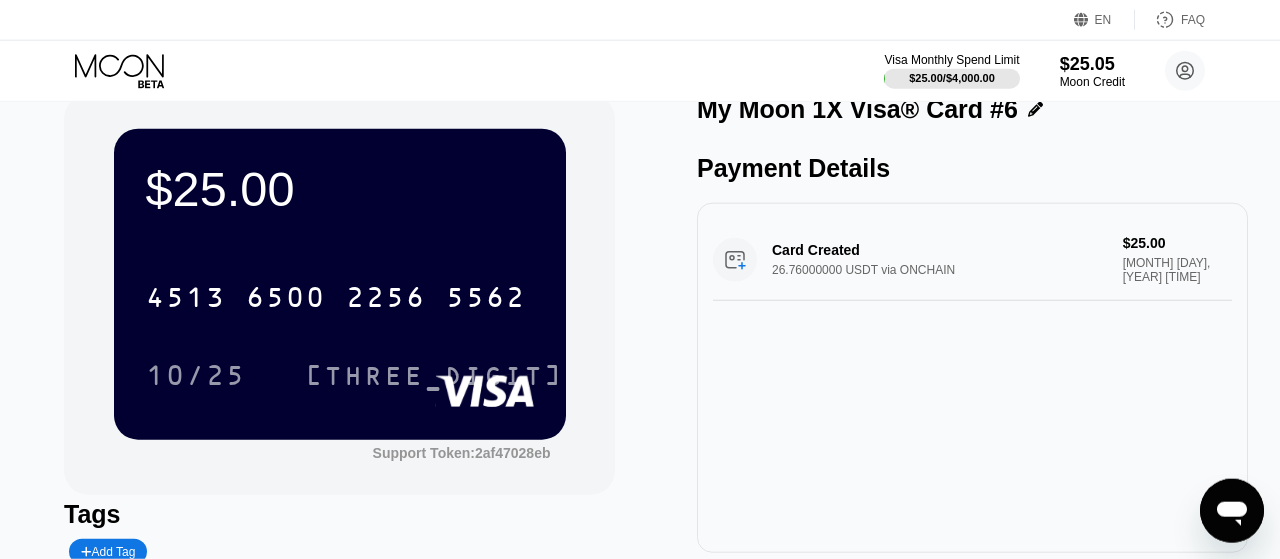 scroll, scrollTop: 0, scrollLeft: 0, axis: both 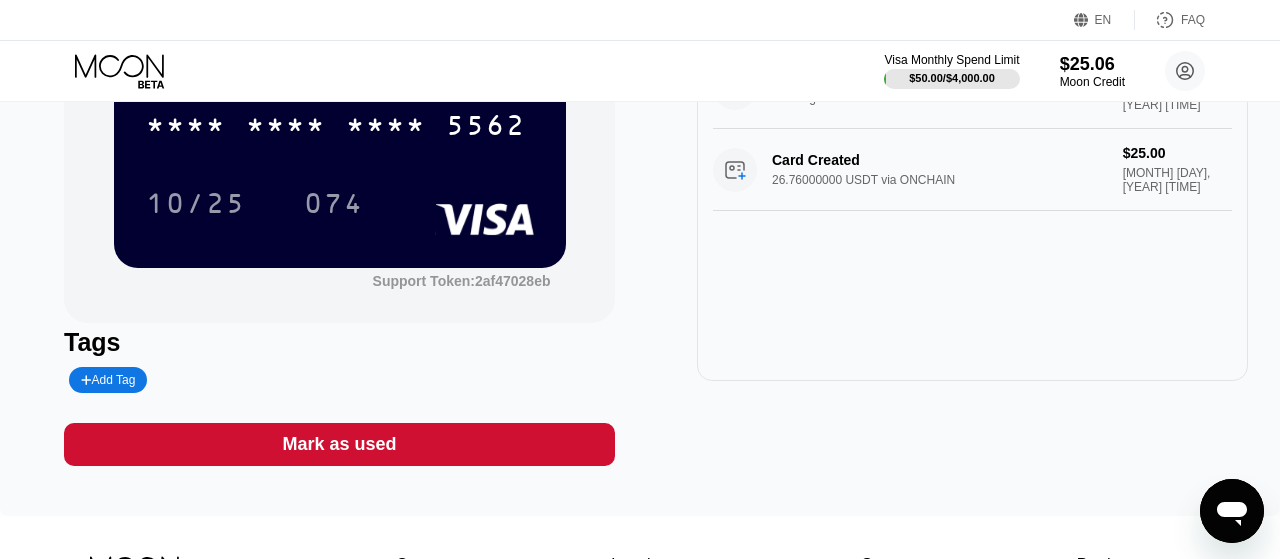 click on "Mark as used" at bounding box center (339, 444) 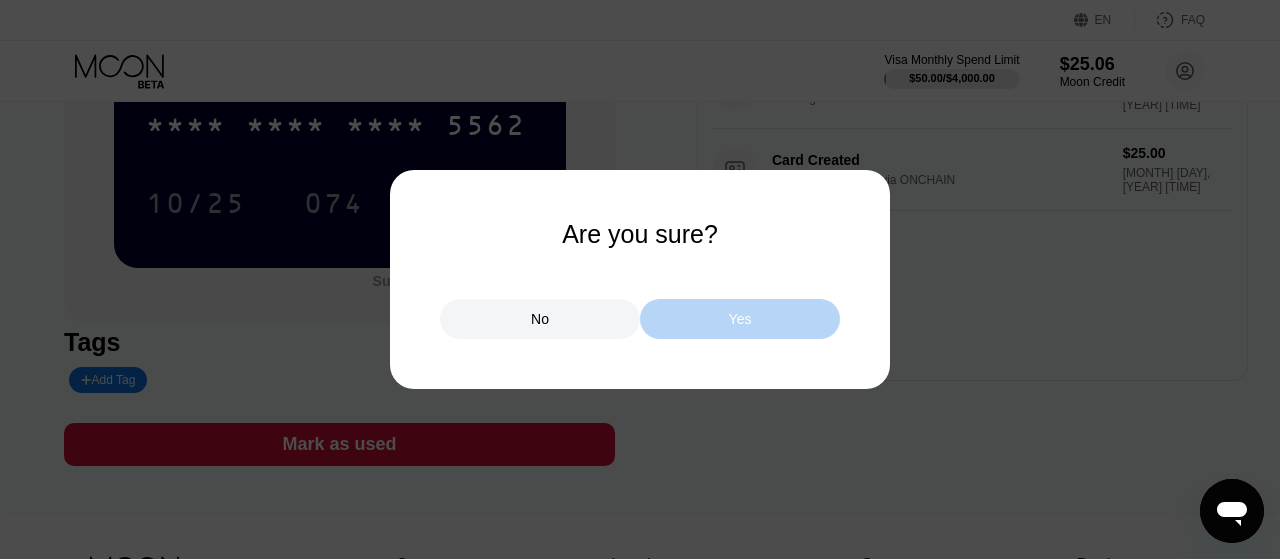 click on "Yes" at bounding box center [740, 319] 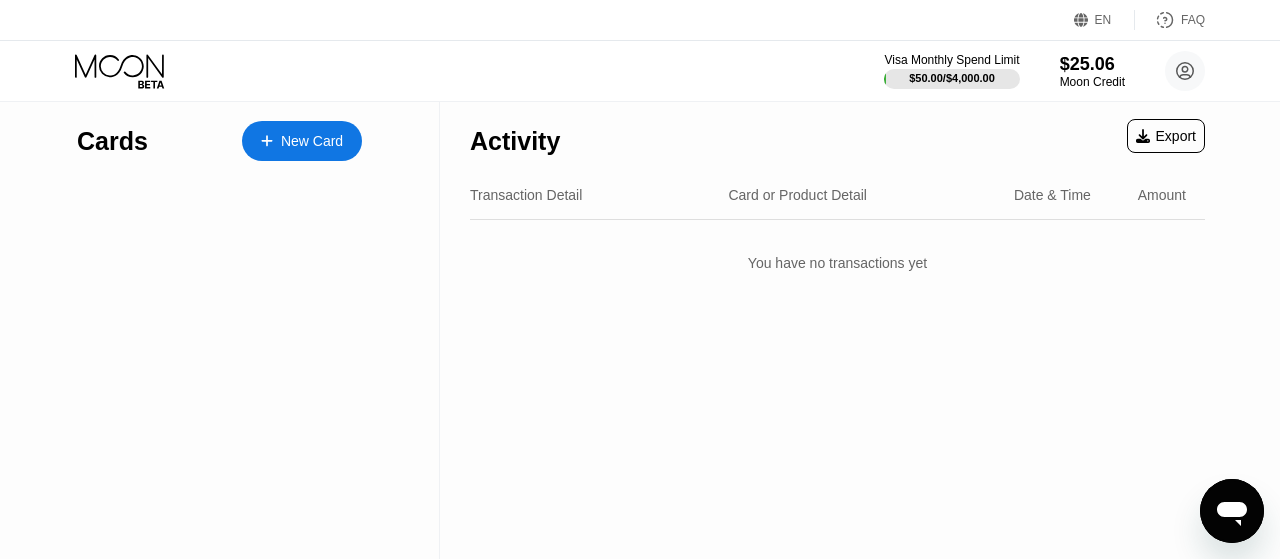 scroll, scrollTop: 0, scrollLeft: 0, axis: both 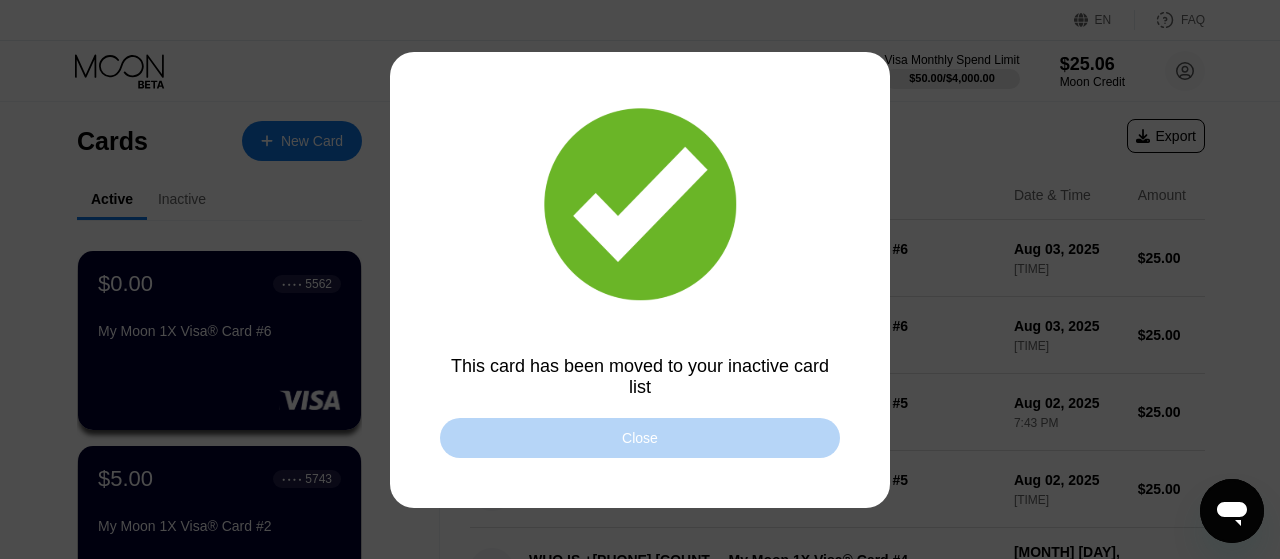 click on "Close" at bounding box center (640, 438) 